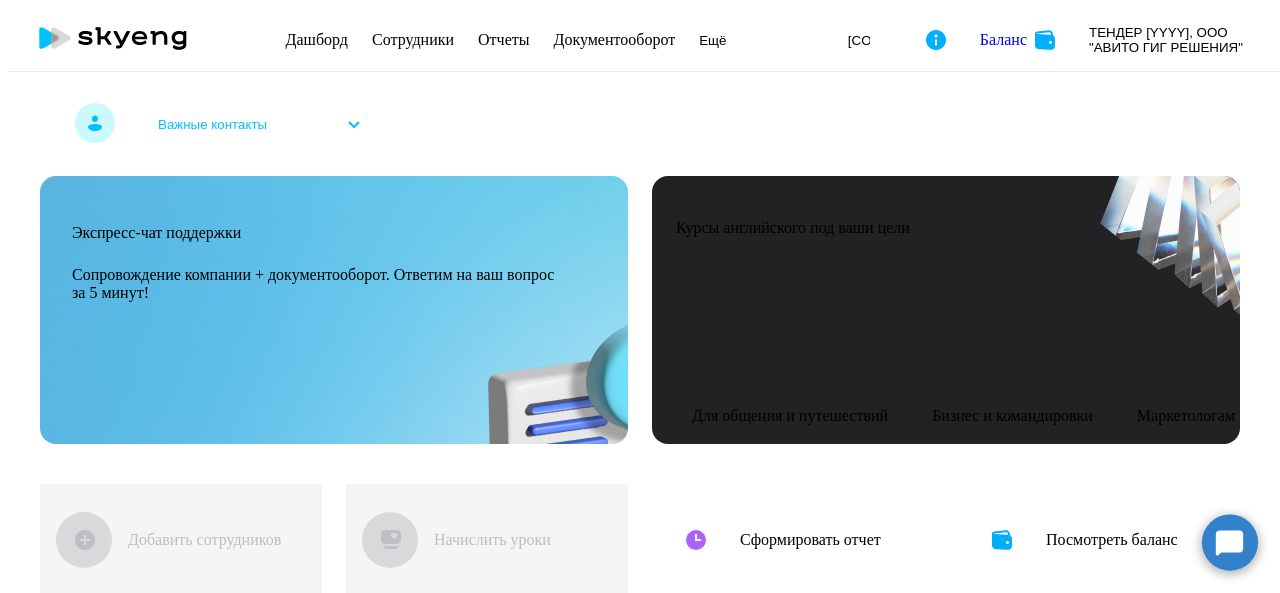 scroll, scrollTop: 0, scrollLeft: 0, axis: both 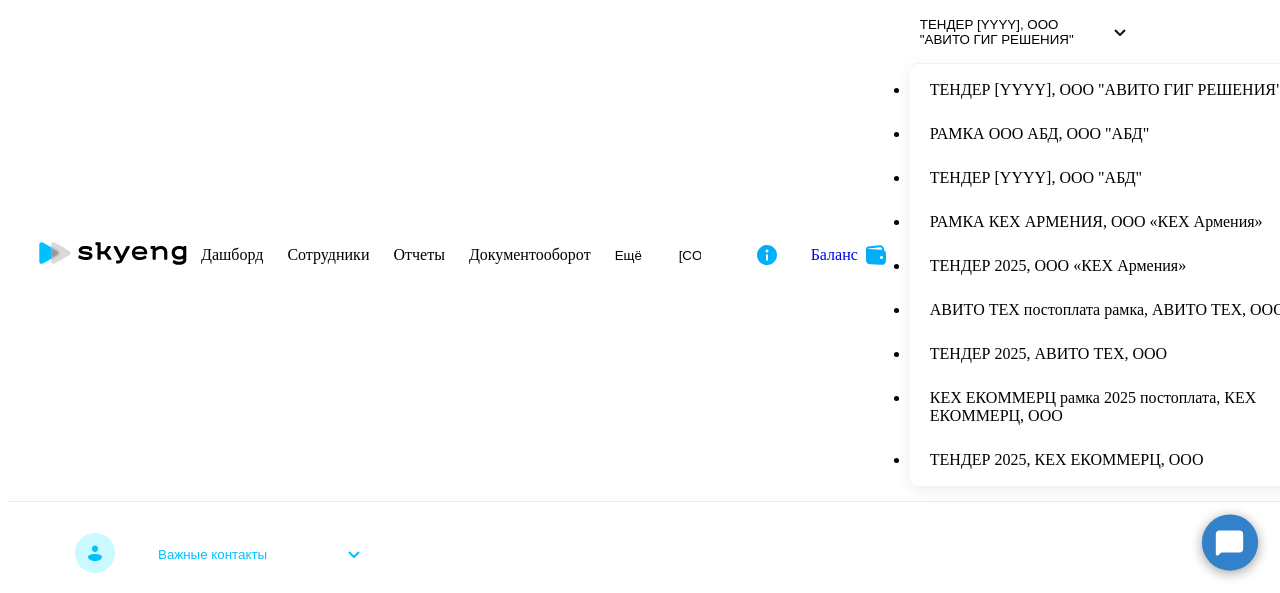 click at bounding box center (1230, 542) 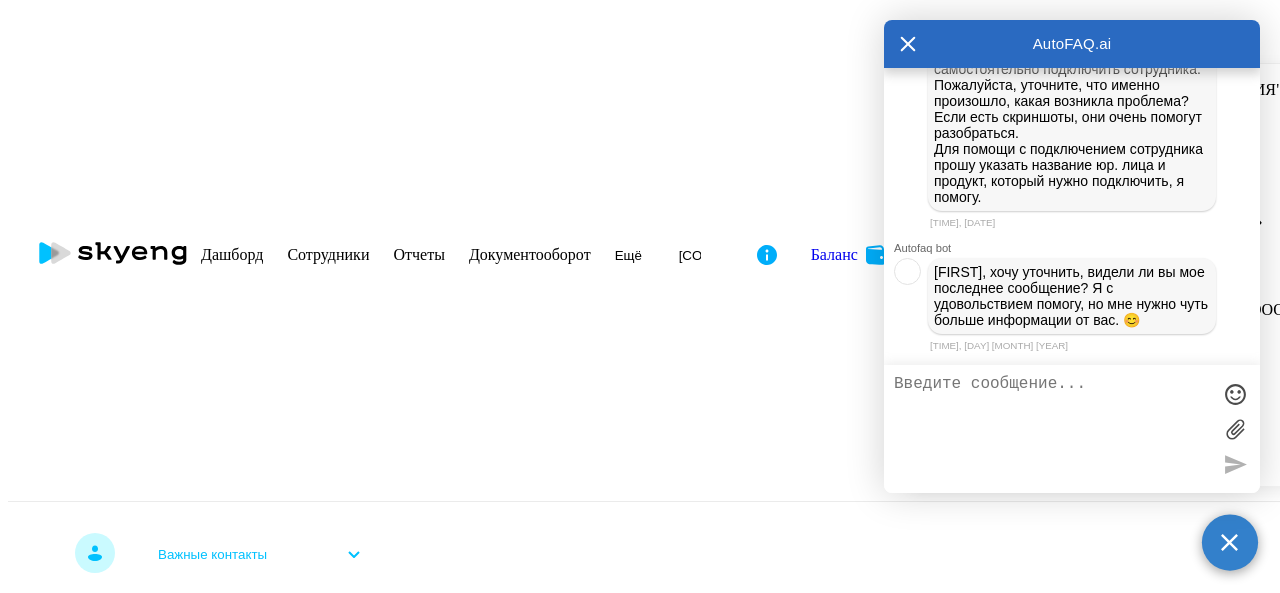 scroll, scrollTop: 5052, scrollLeft: 0, axis: vertical 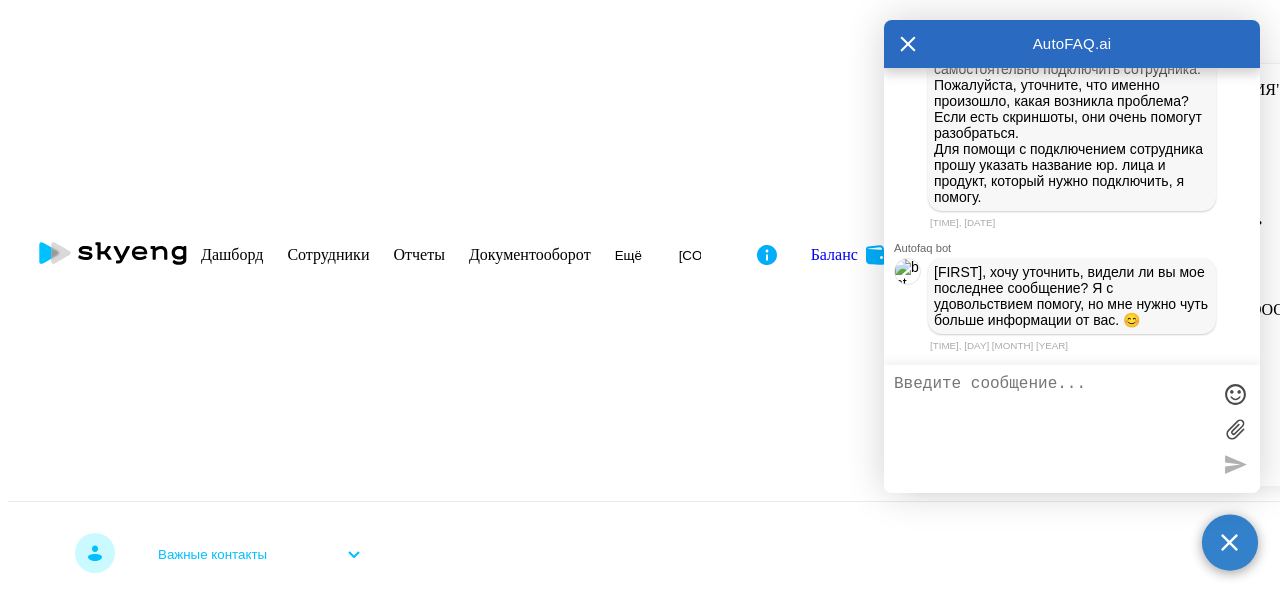 click on "Сотрудники" at bounding box center [328, 254] 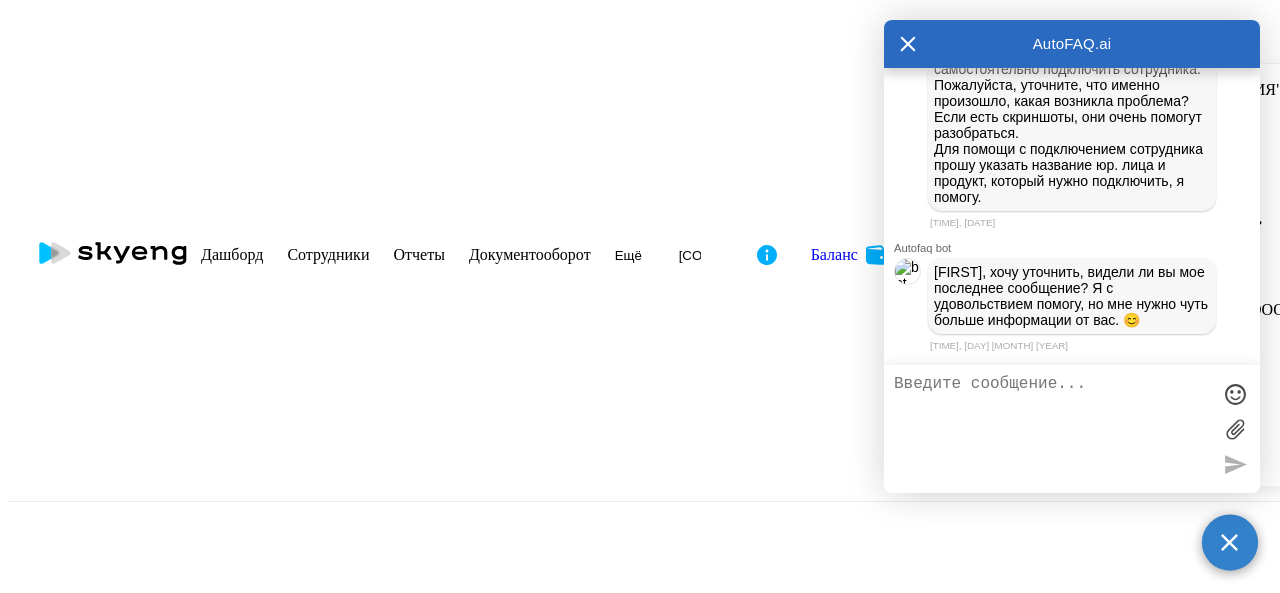 click on "Здесь будут отображаться ваши подключенные к обучению сотрудники Вы сможете видеть их текущий уровень и баланс уроков" at bounding box center (742, 885) 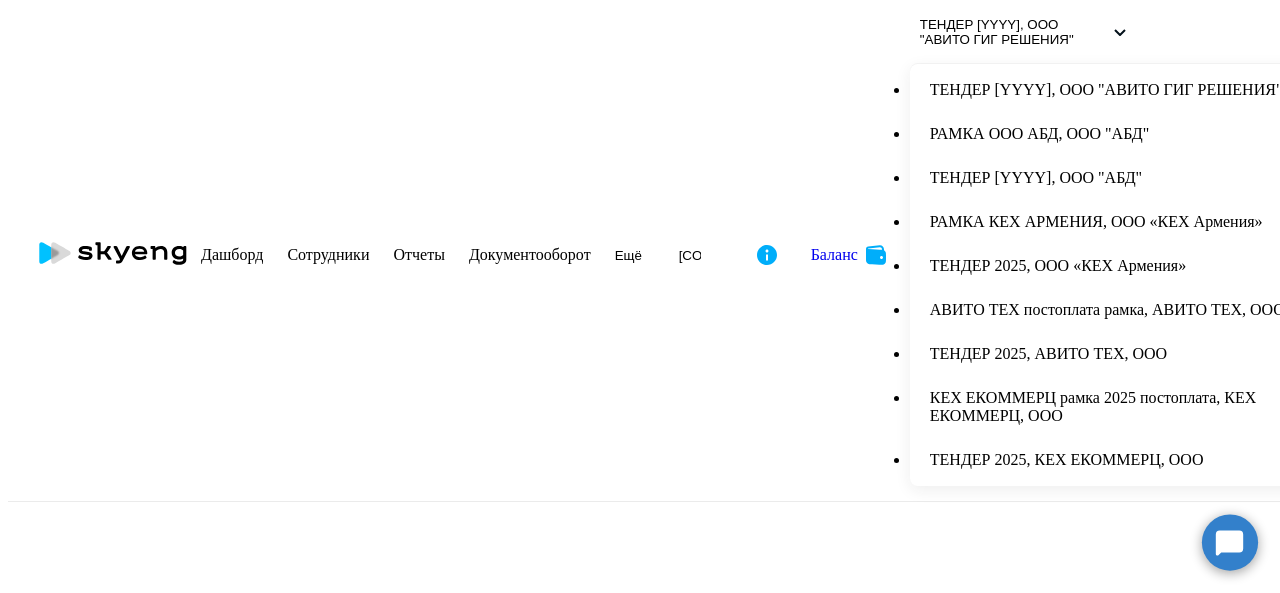 scroll, scrollTop: 0, scrollLeft: 0, axis: both 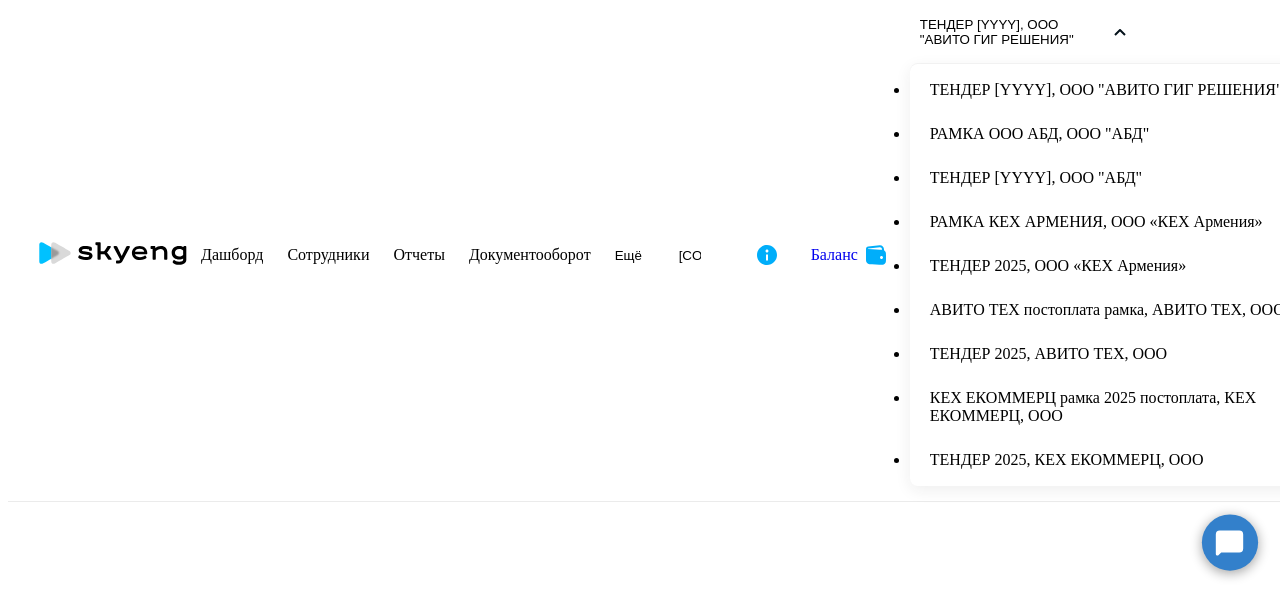 click on "КЕХ ЕКОММЕРЦ рамка 2025 постоплата, КЕХ ЕКОММЕРЦ, ООО" at bounding box center (1107, 407) 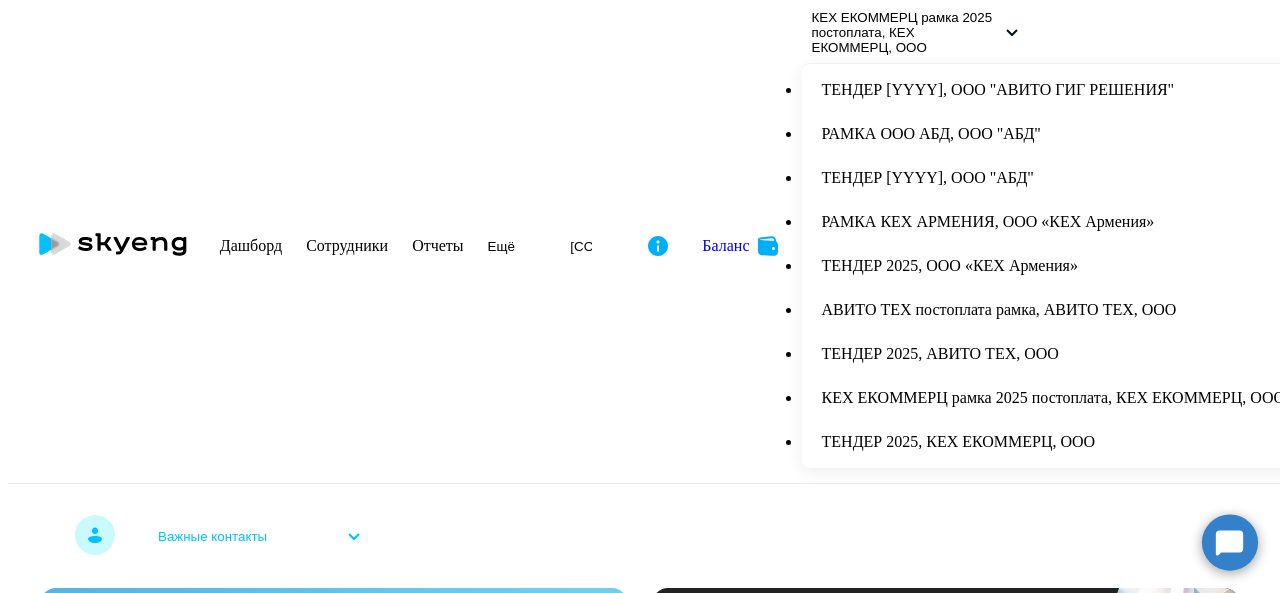 click on "Сотрудники" at bounding box center [347, 245] 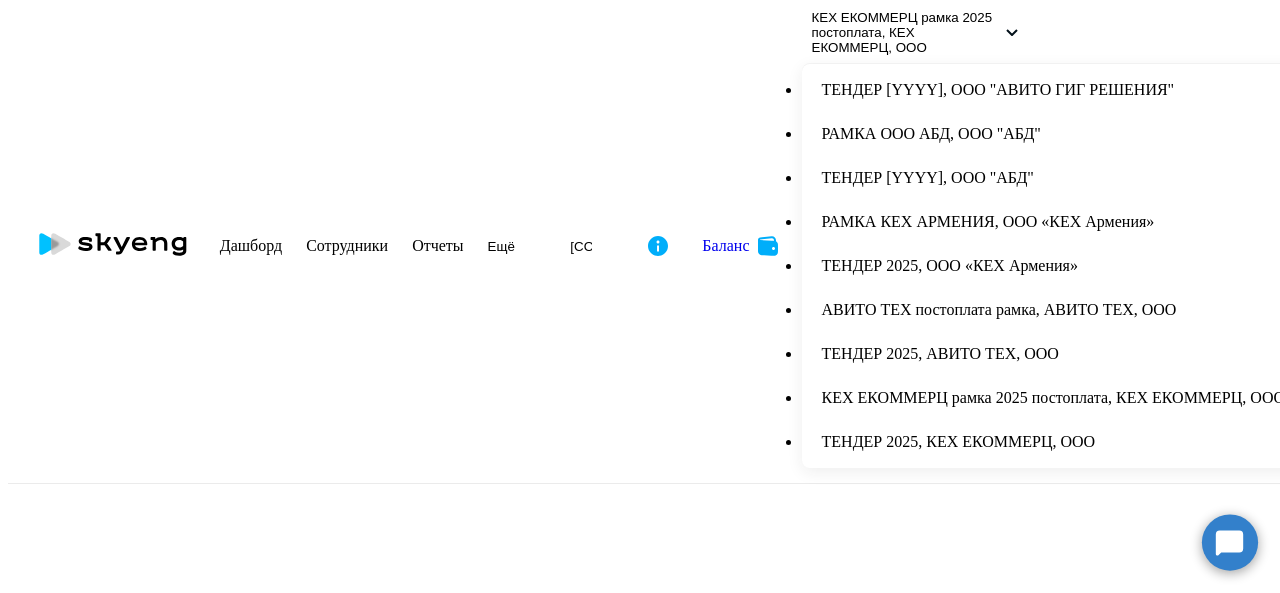scroll, scrollTop: 0, scrollLeft: 0, axis: both 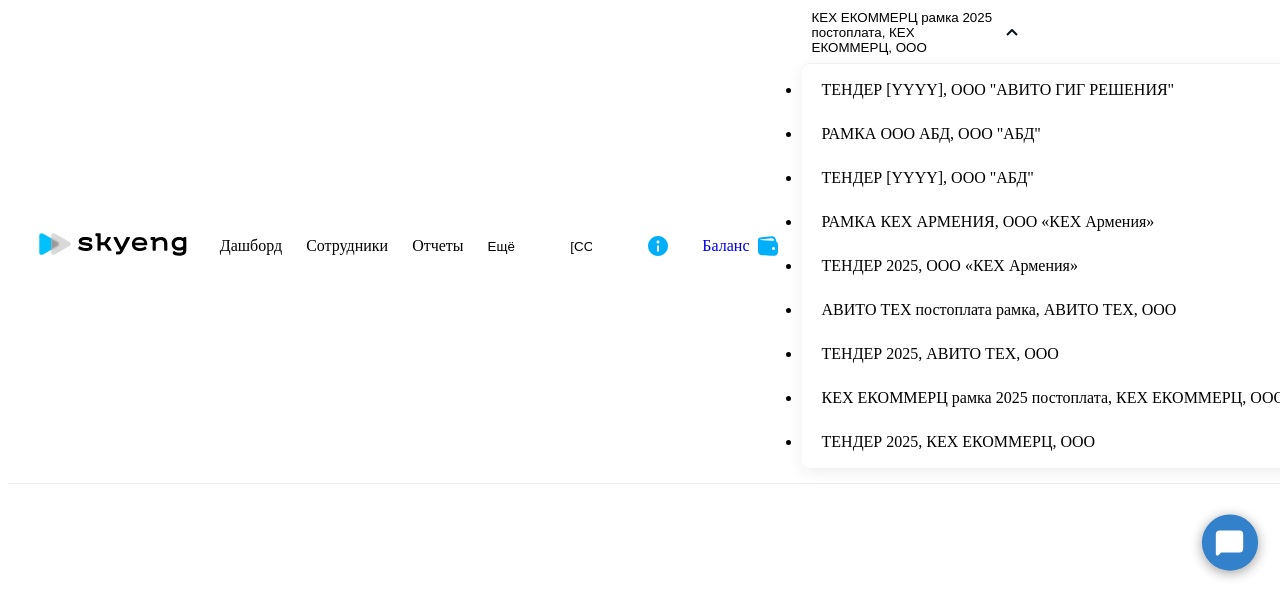 click on "КЕХ ЕКОММЕРЦ рамка 2025 постоплата, КЕХ ЕКОММЕРЦ, ООО" at bounding box center [905, 32] 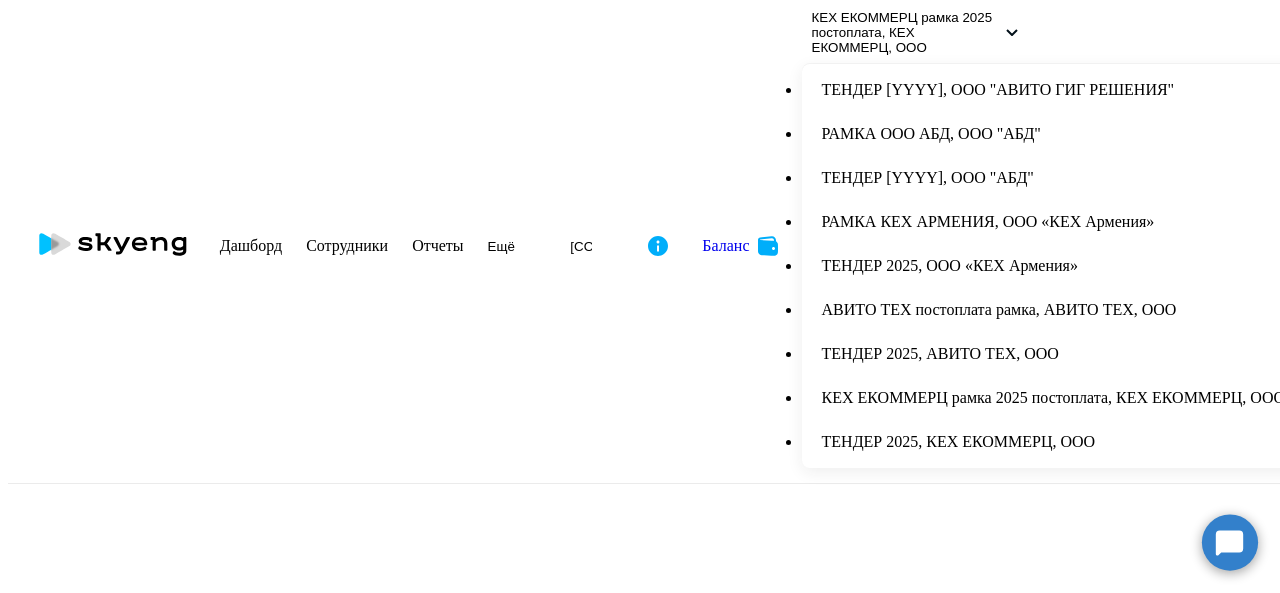 click on "КЕХ ЕКОММЕРЦ рамка 2025 постоплата, КЕХ ЕКОММЕРЦ, ООО" at bounding box center [905, 32] 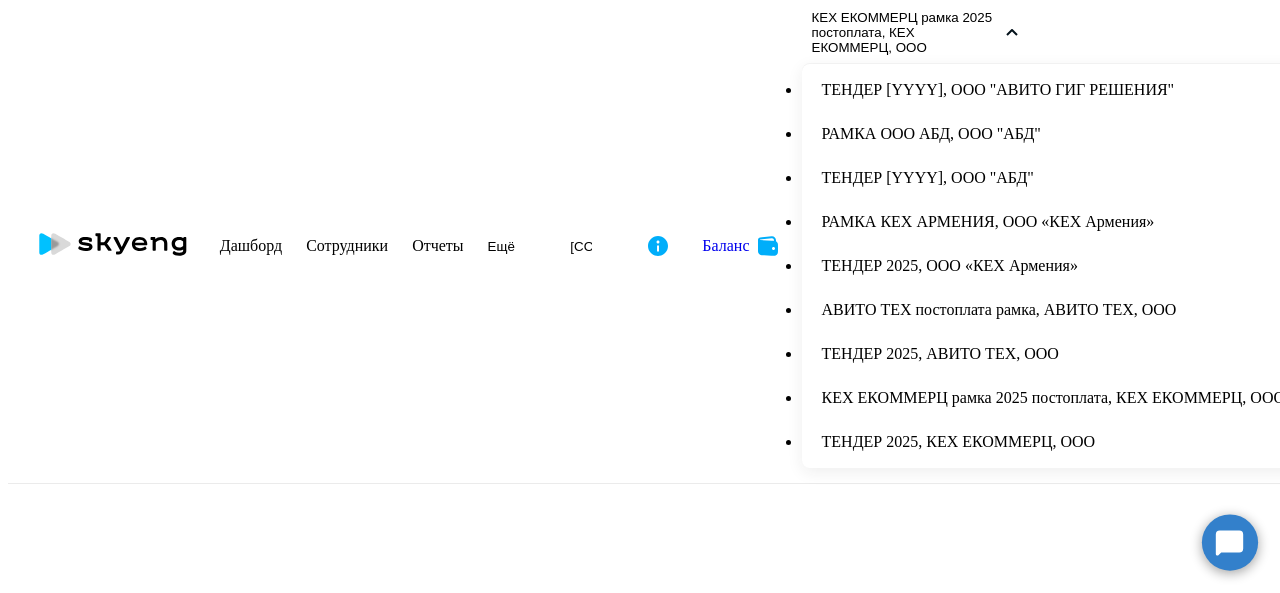 click on "ТЕНДЕР 2025, КЕХ ЕКОММЕРЦ, ООО" at bounding box center [1053, 442] 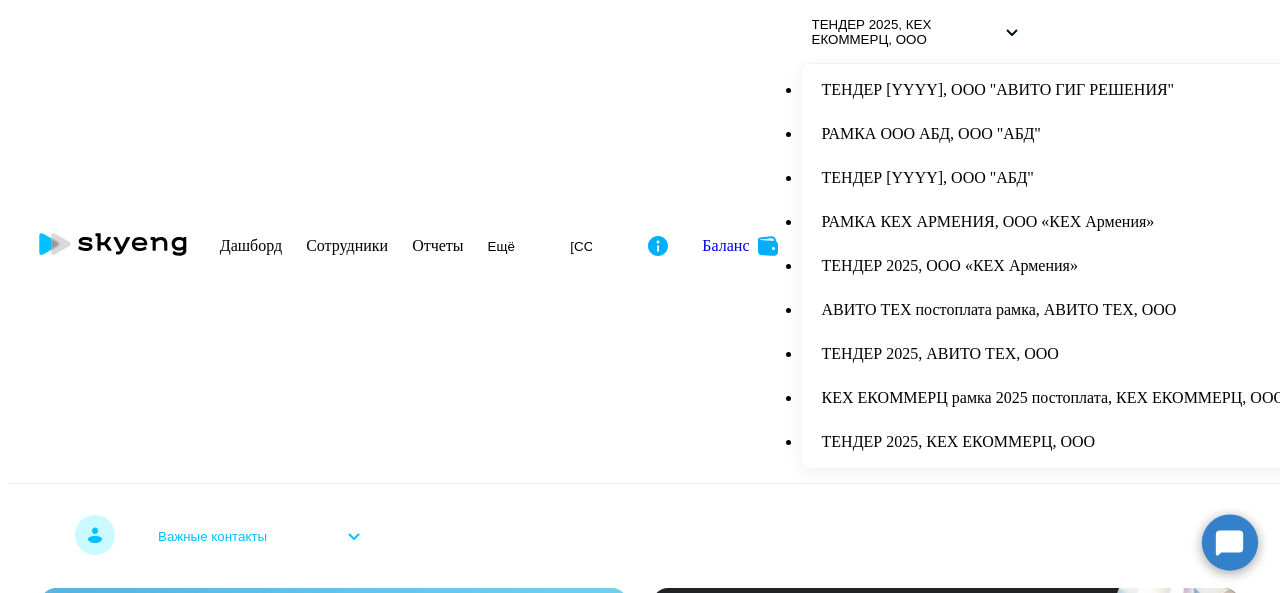 click on "Сотрудники" at bounding box center (347, 245) 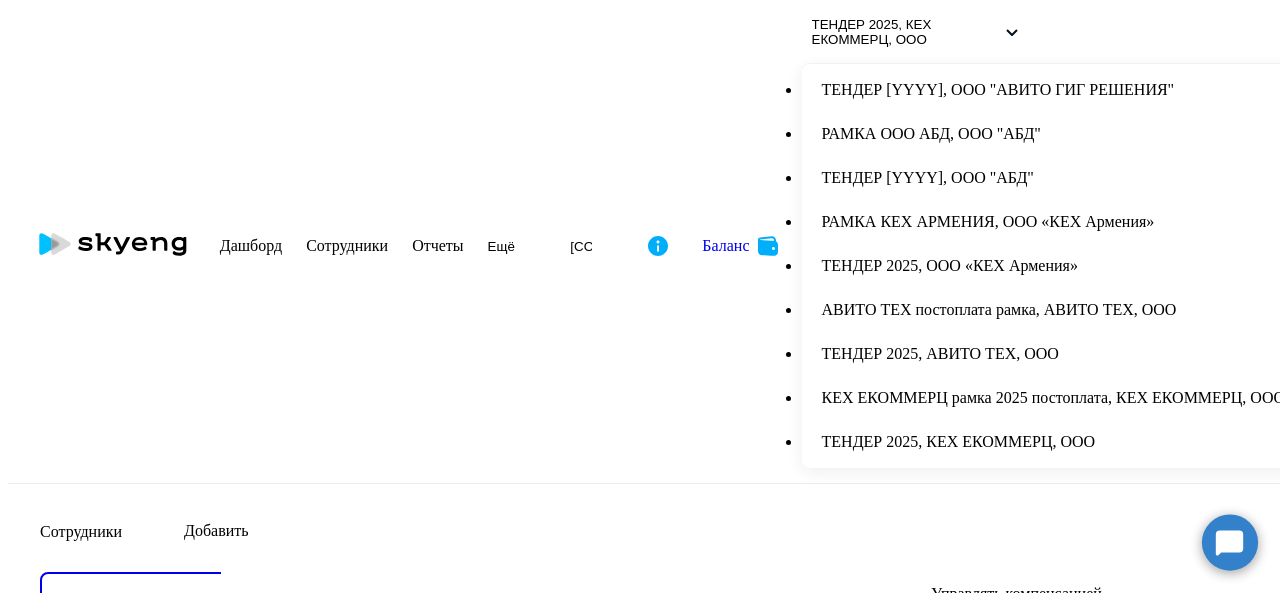 click on "Добавить" at bounding box center (216, 531) 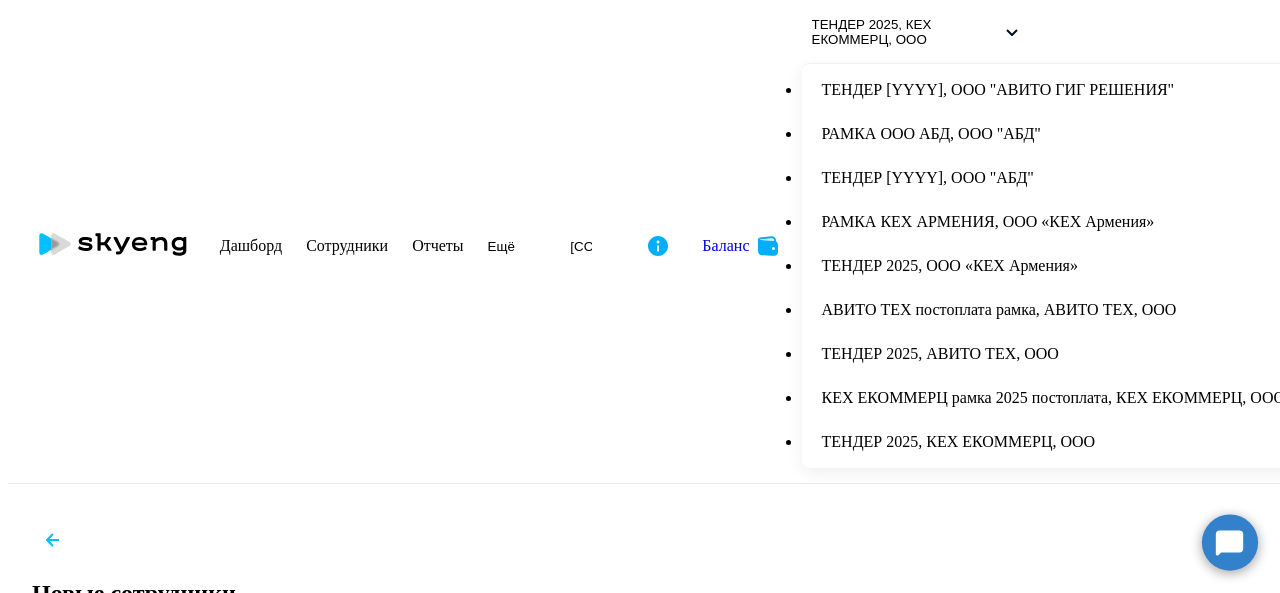 click on "Имя и отчество*  Добавить себя как ученика" at bounding box center (372, 763) 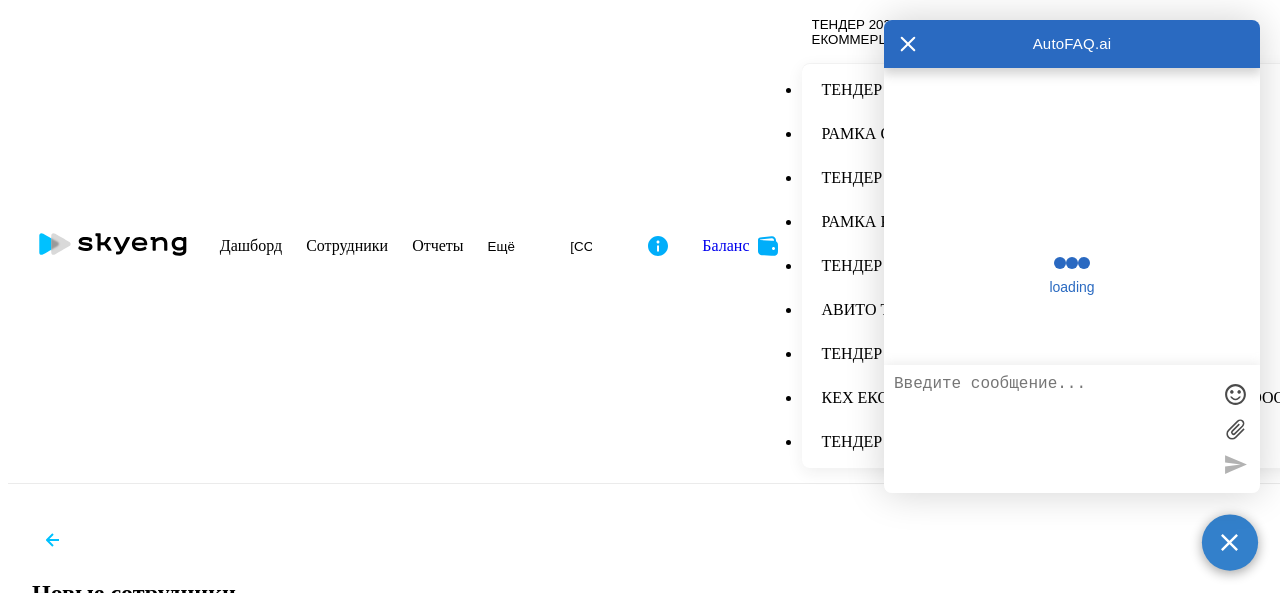 scroll, scrollTop: 0, scrollLeft: 0, axis: both 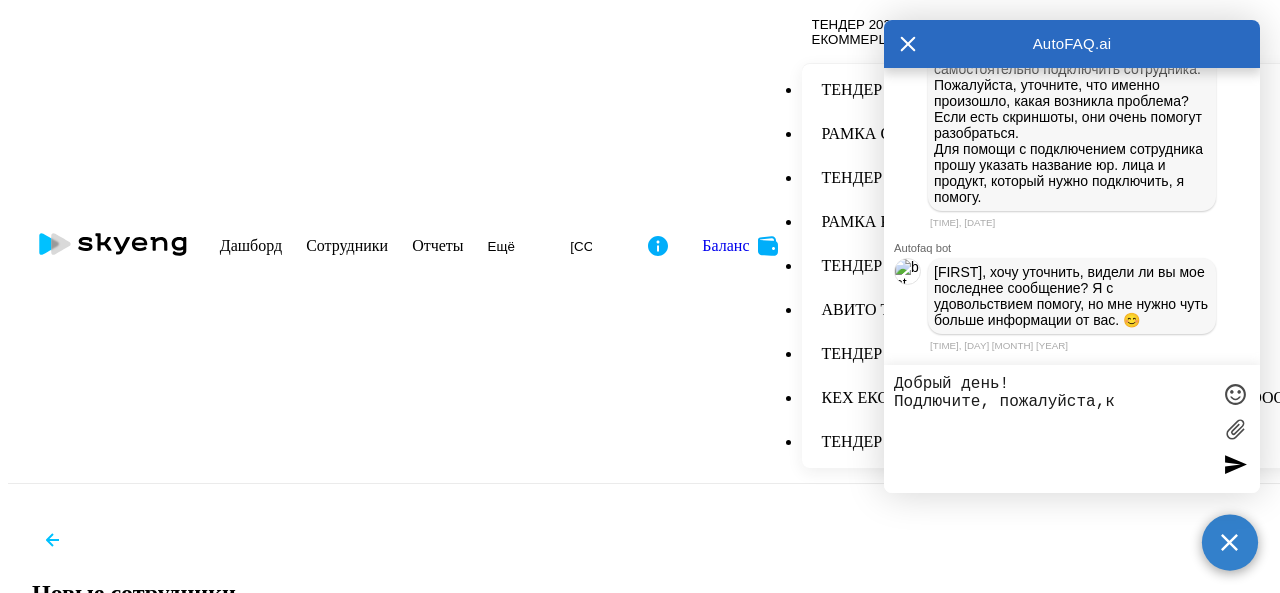 paste on "ООО "КЕХ еКоммерц"" 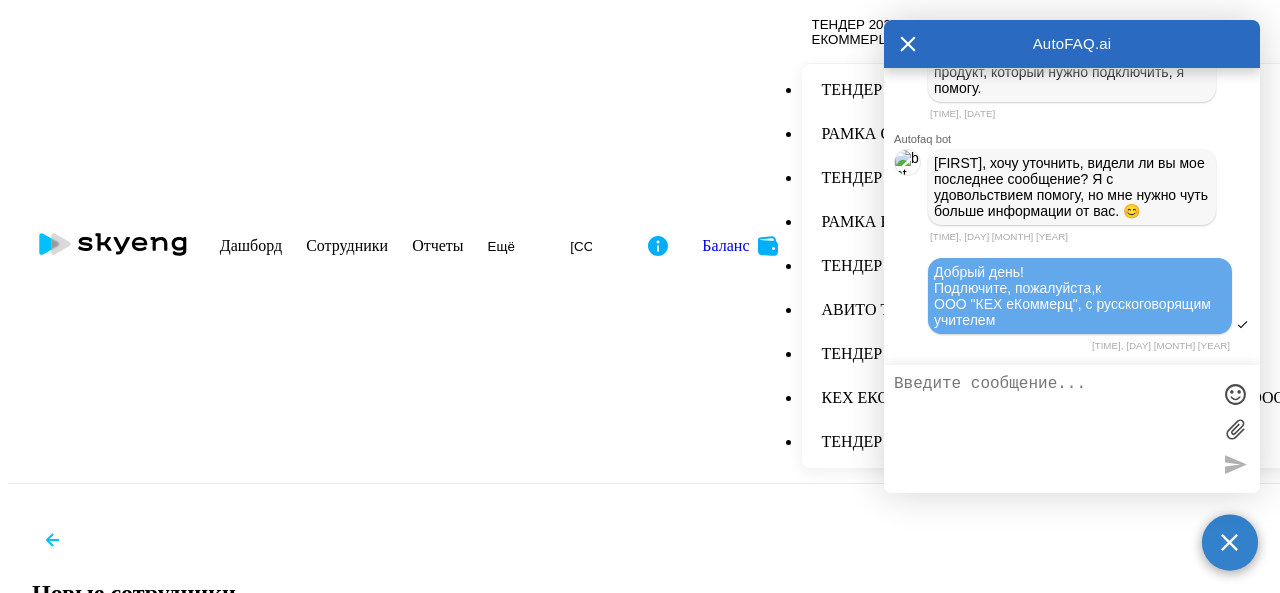 scroll, scrollTop: 5251, scrollLeft: 0, axis: vertical 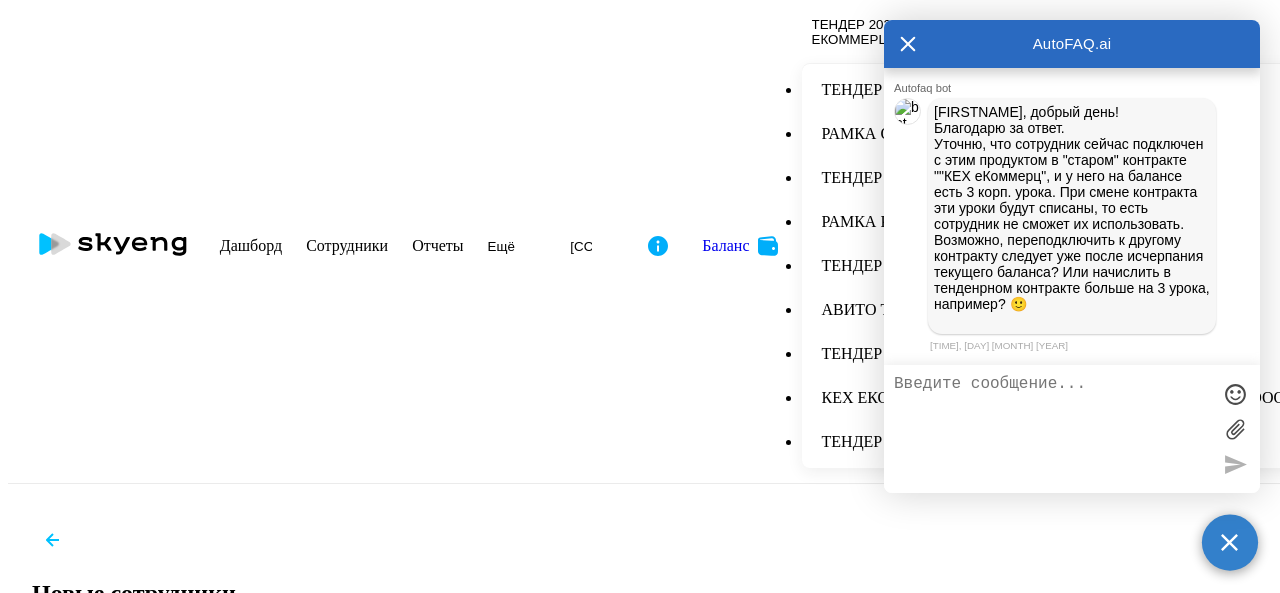 click at bounding box center [1052, 429] 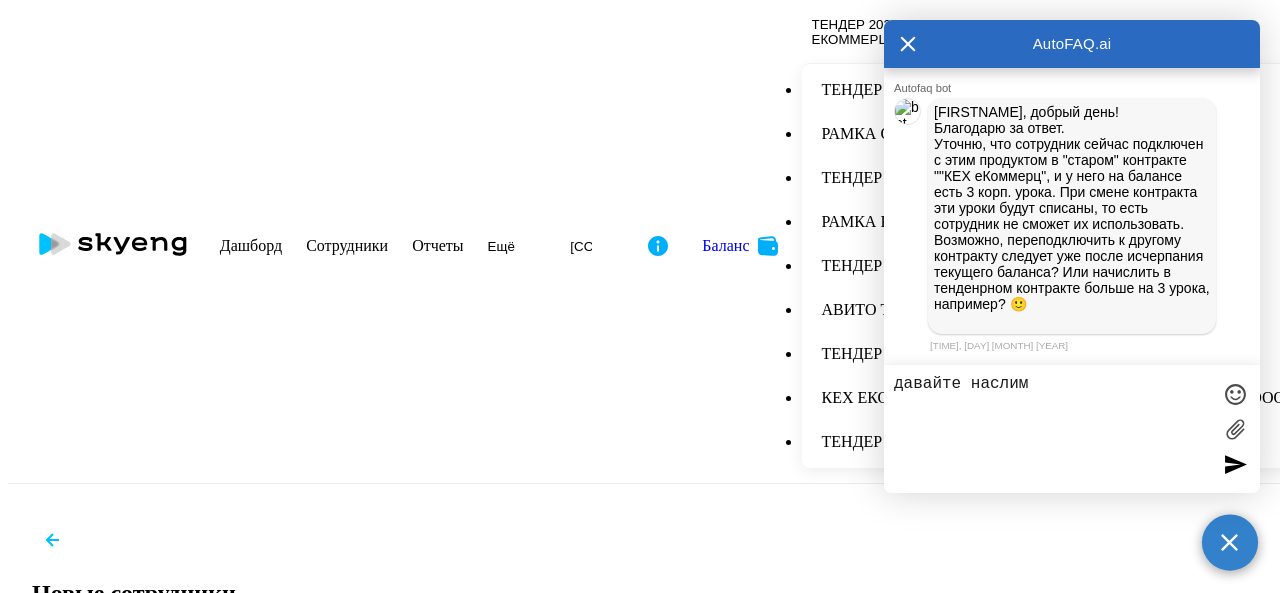 type on "давайте наслим" 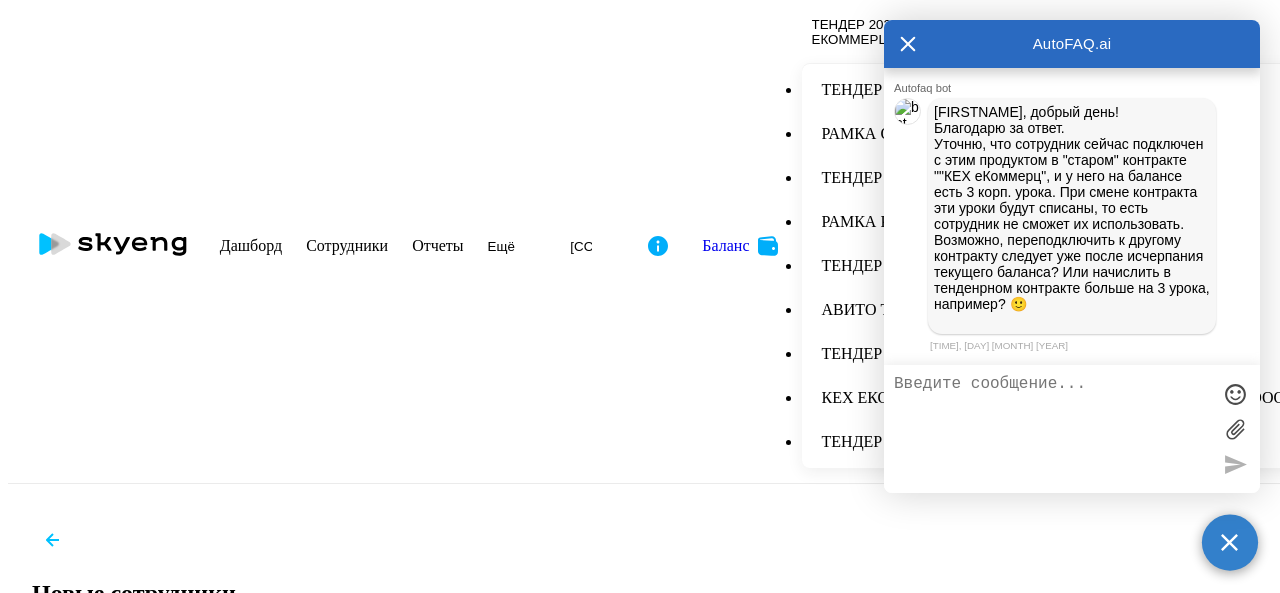 scroll, scrollTop: 5614, scrollLeft: 0, axis: vertical 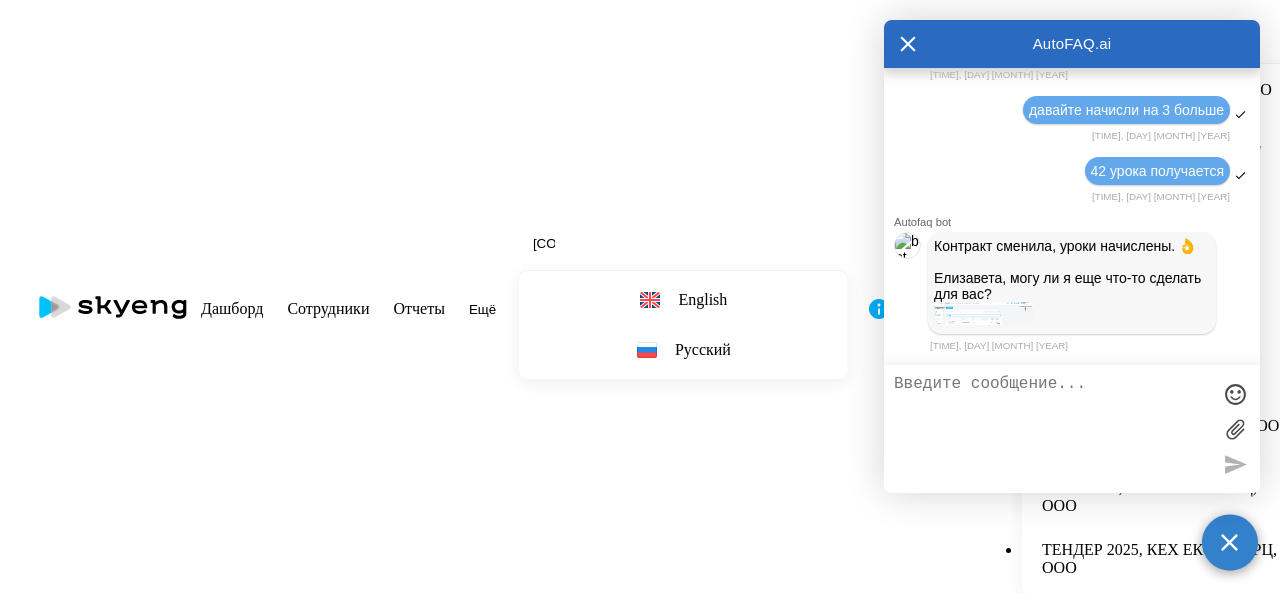 click on "Контракт сменила, уроки начислены. 👌 [FIRSTNAME], могу ли я еще что-то сделать для вас?" at bounding box center [1072, 270] 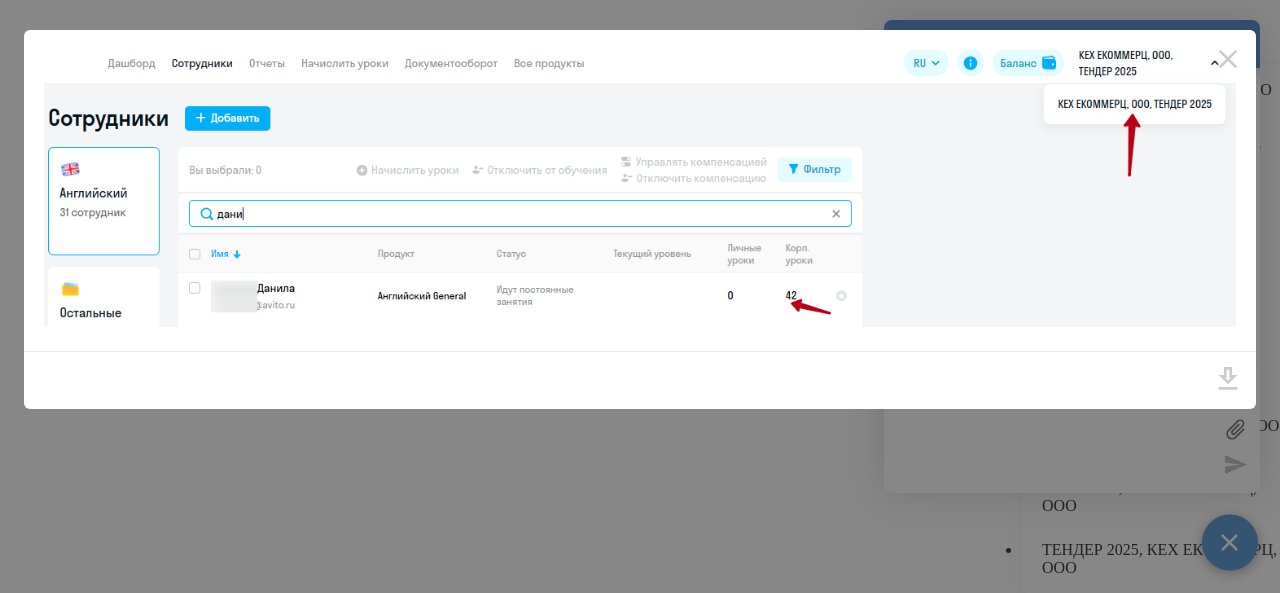 click at bounding box center [640, 296] 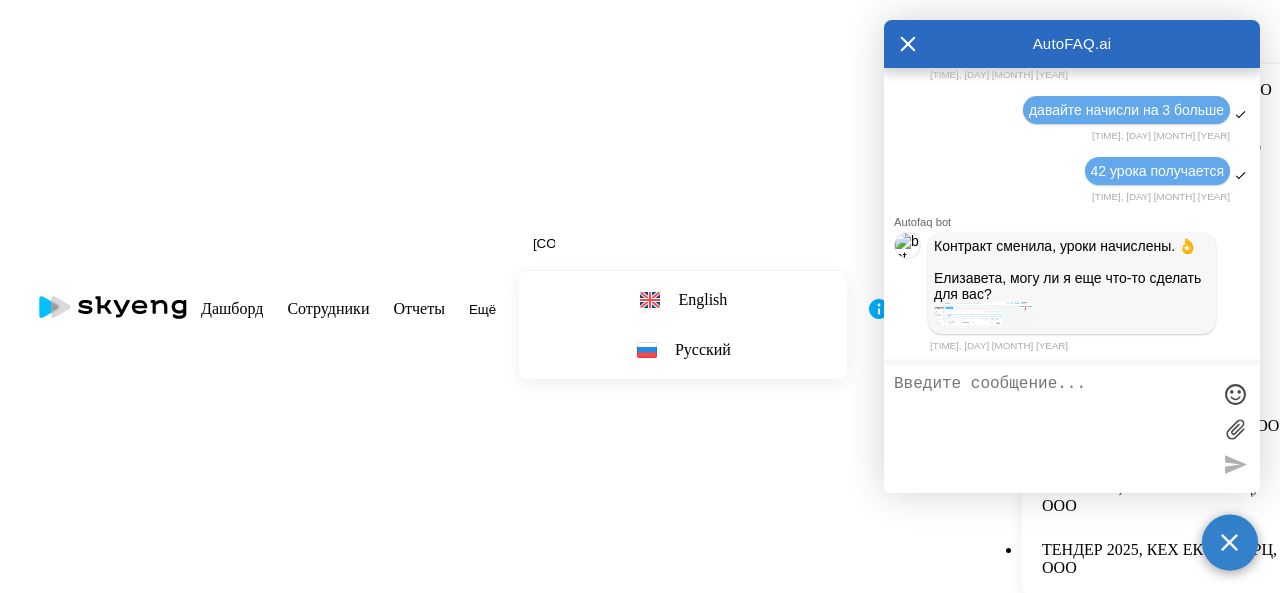 click at bounding box center [1052, 429] 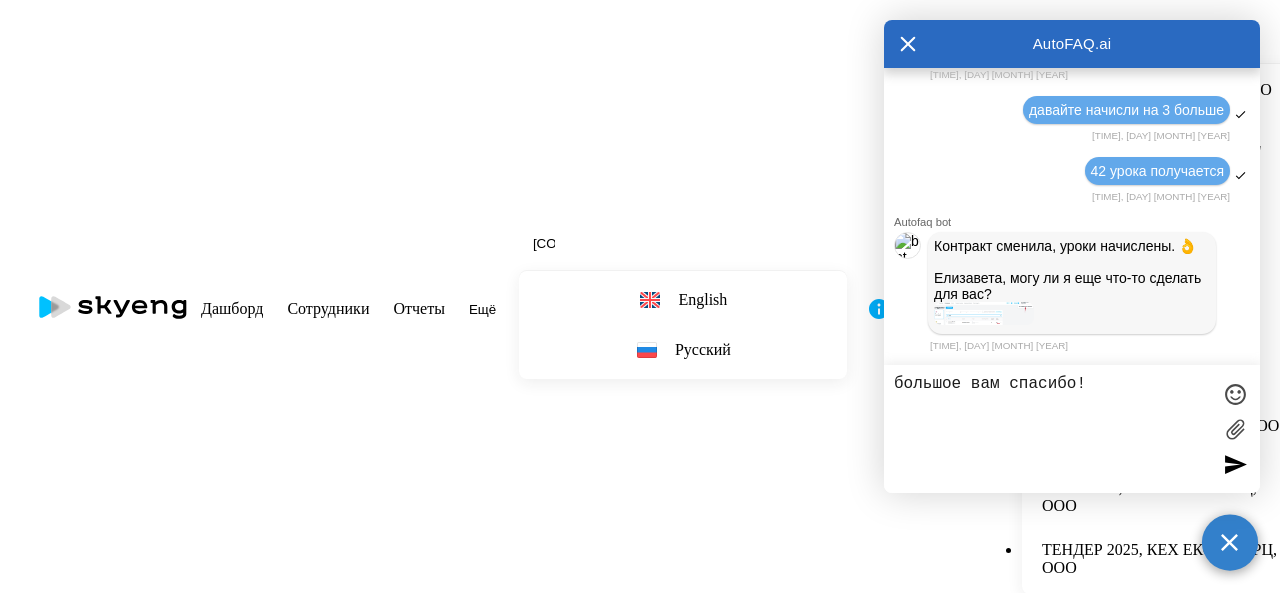 type on "большое вам спасибо!" 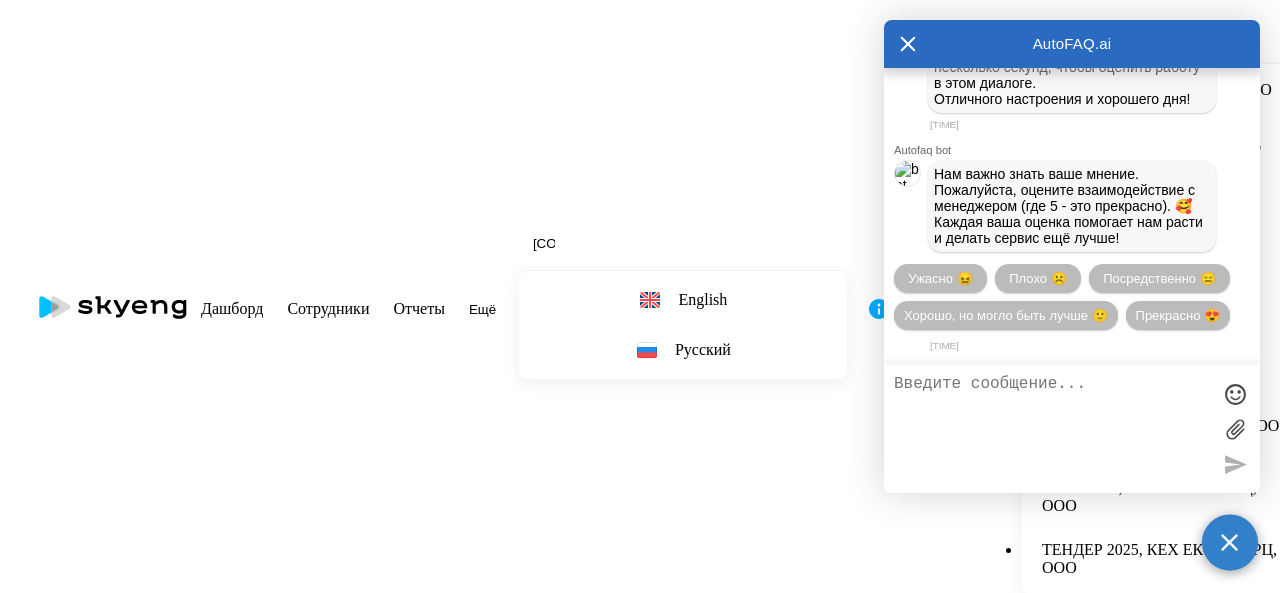 scroll, scrollTop: 6378, scrollLeft: 0, axis: vertical 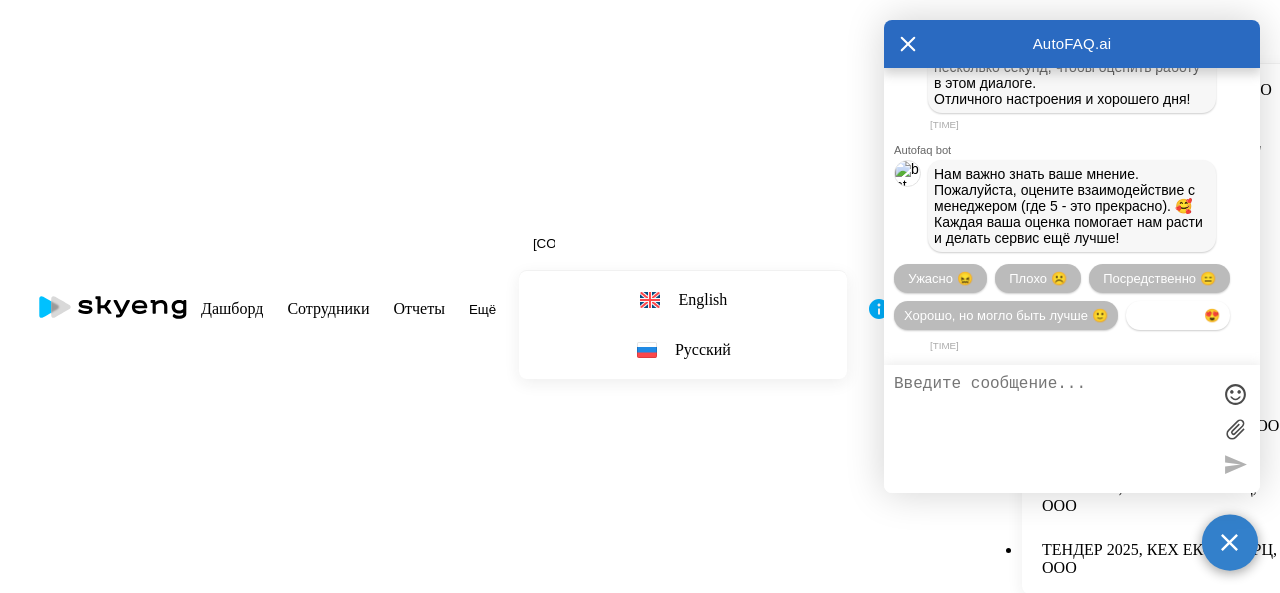 click on "Прекрасно 😍" at bounding box center (1178, 315) 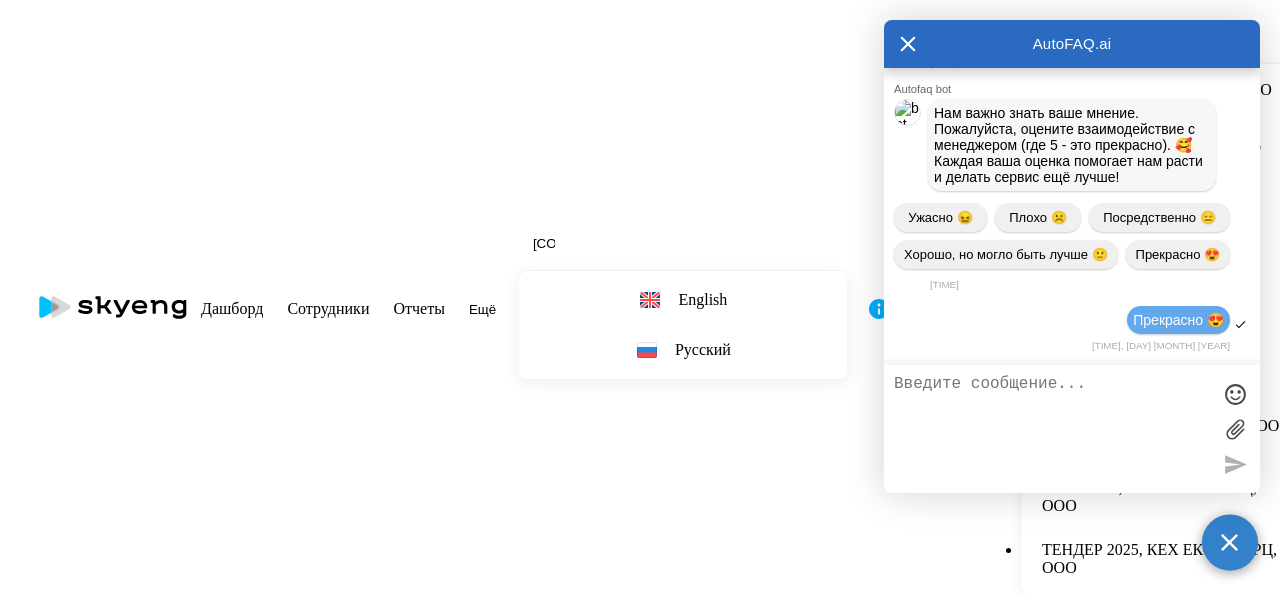scroll, scrollTop: 6582, scrollLeft: 0, axis: vertical 